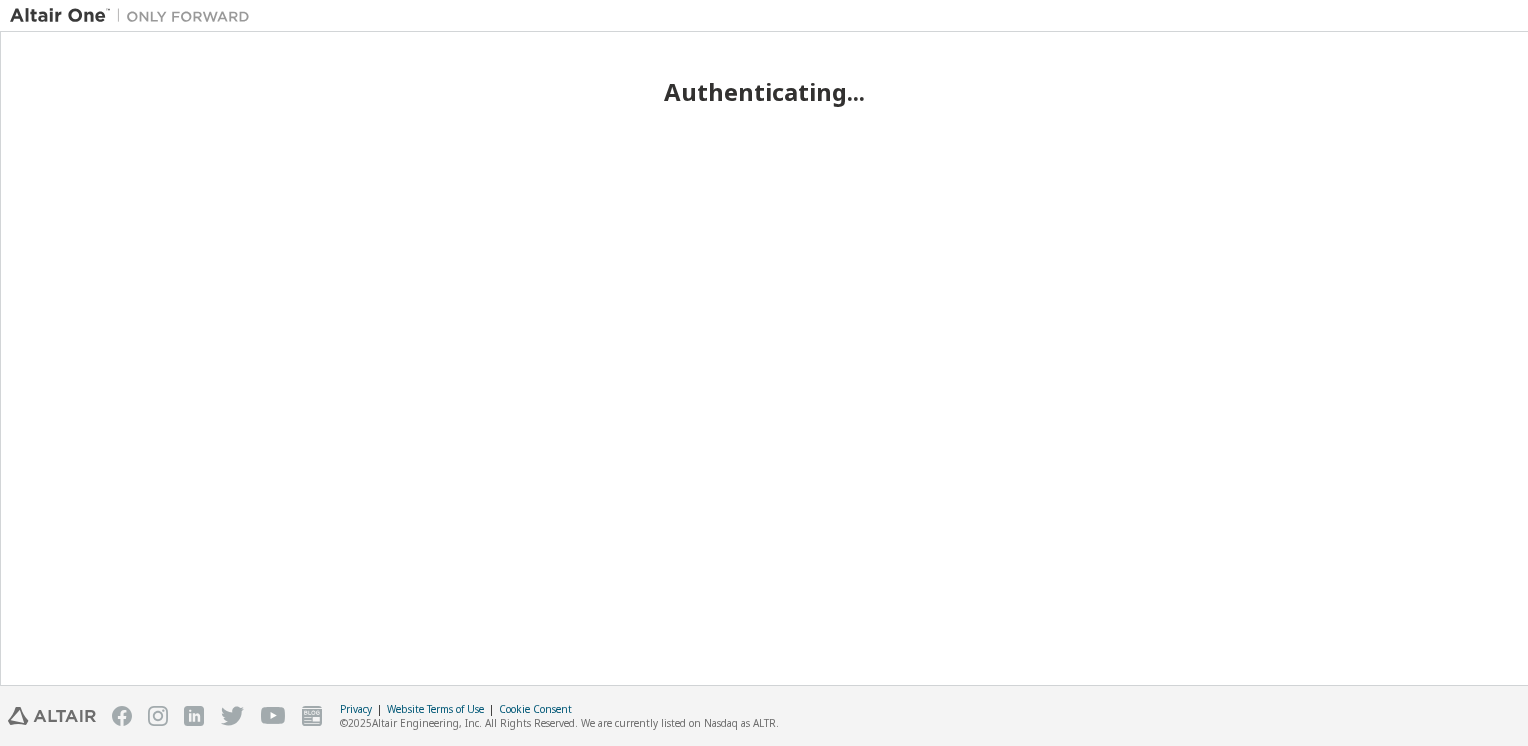 scroll, scrollTop: 0, scrollLeft: 0, axis: both 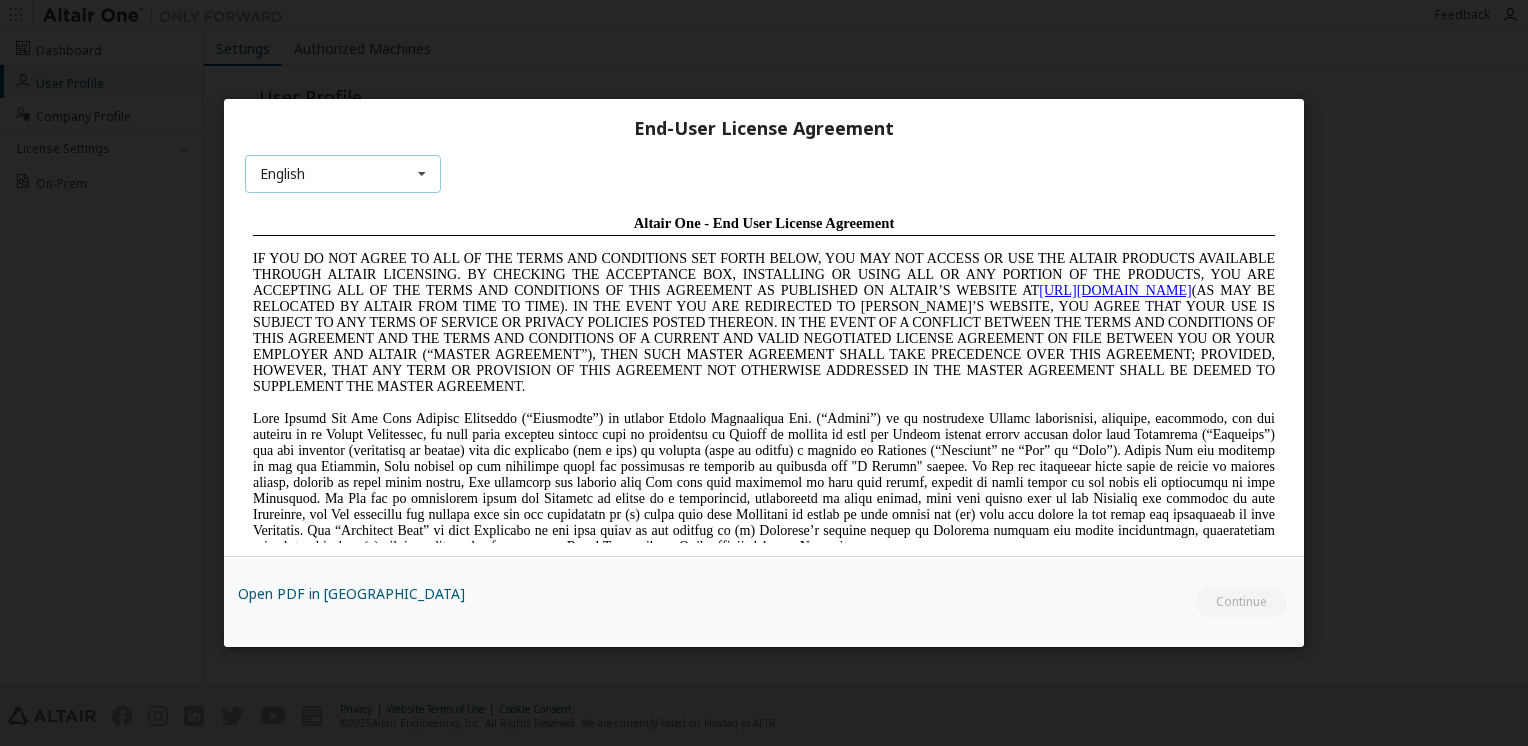 click at bounding box center [422, 174] 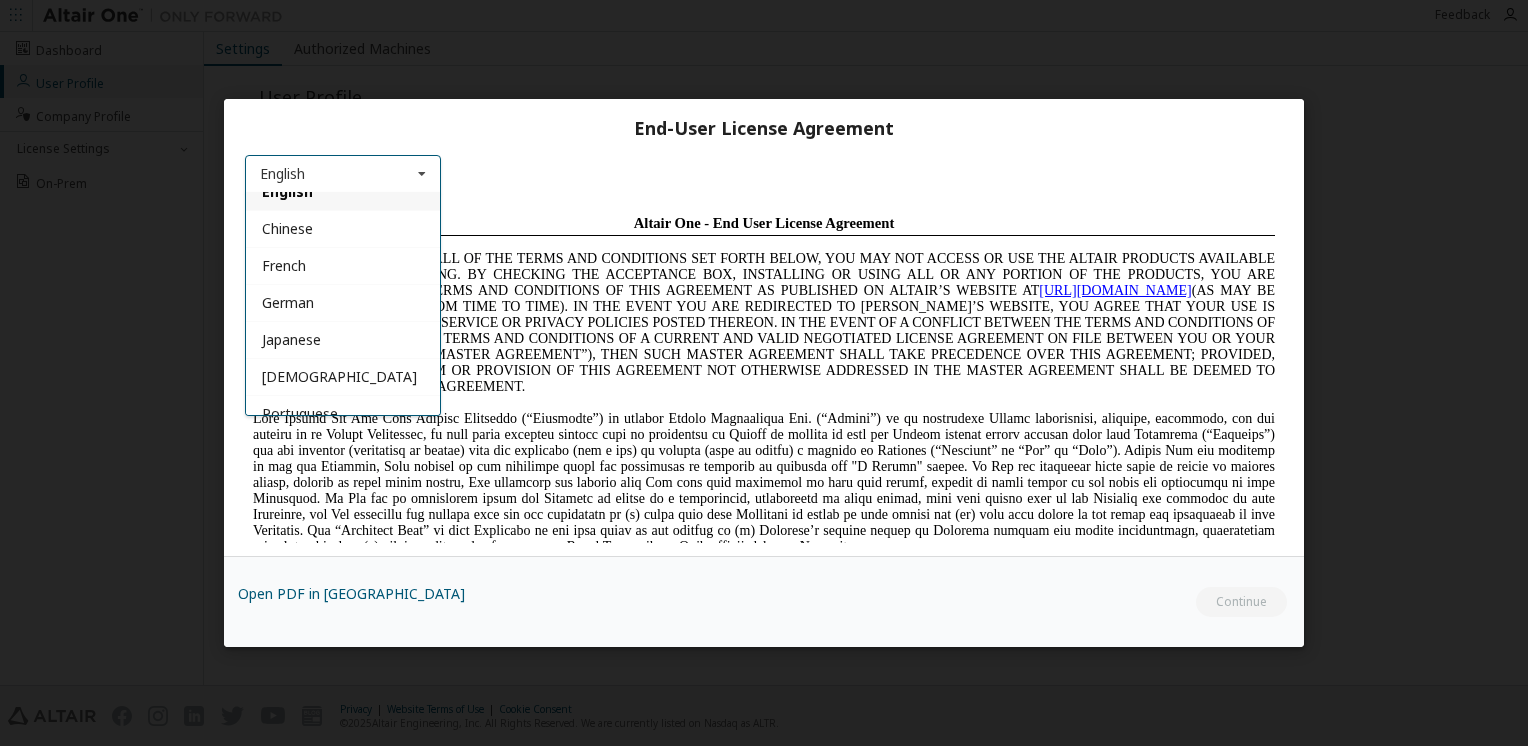 scroll, scrollTop: 33, scrollLeft: 0, axis: vertical 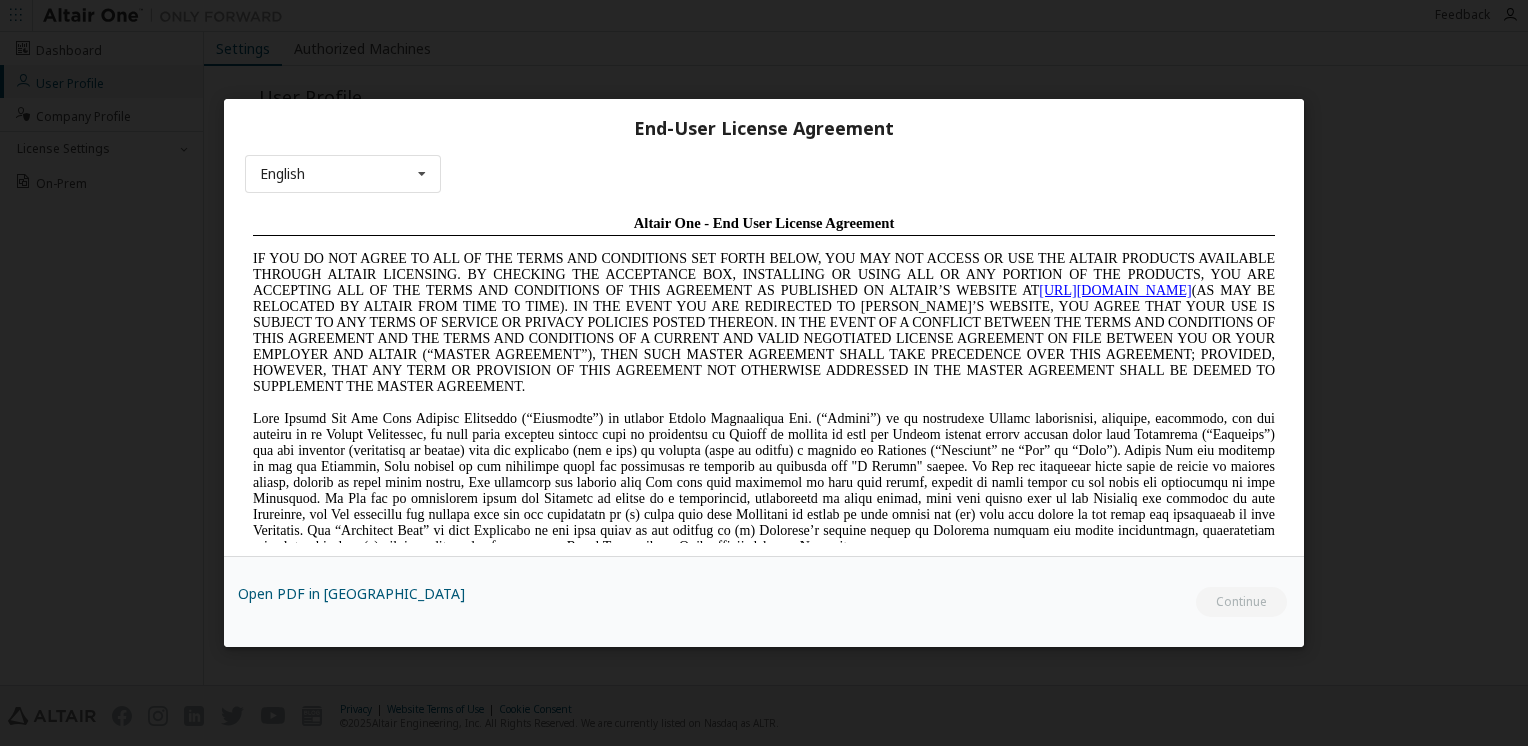 click on "End-User License Agreement English English Chinese French German Japanese Korean Portuguese I accept the End-User License Agreement. Open PDF in New Tab Continue" at bounding box center [764, 373] 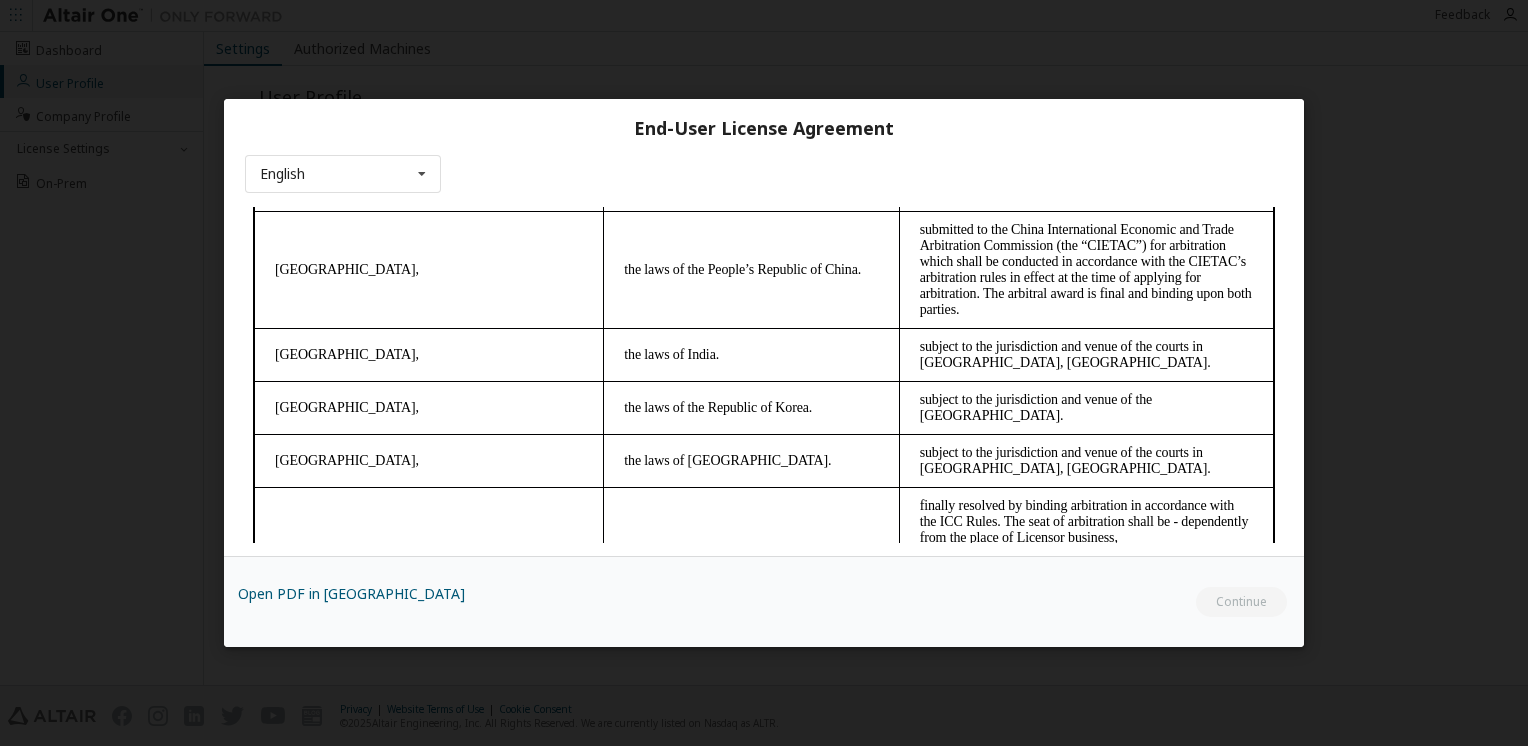 scroll, scrollTop: 5612, scrollLeft: 0, axis: vertical 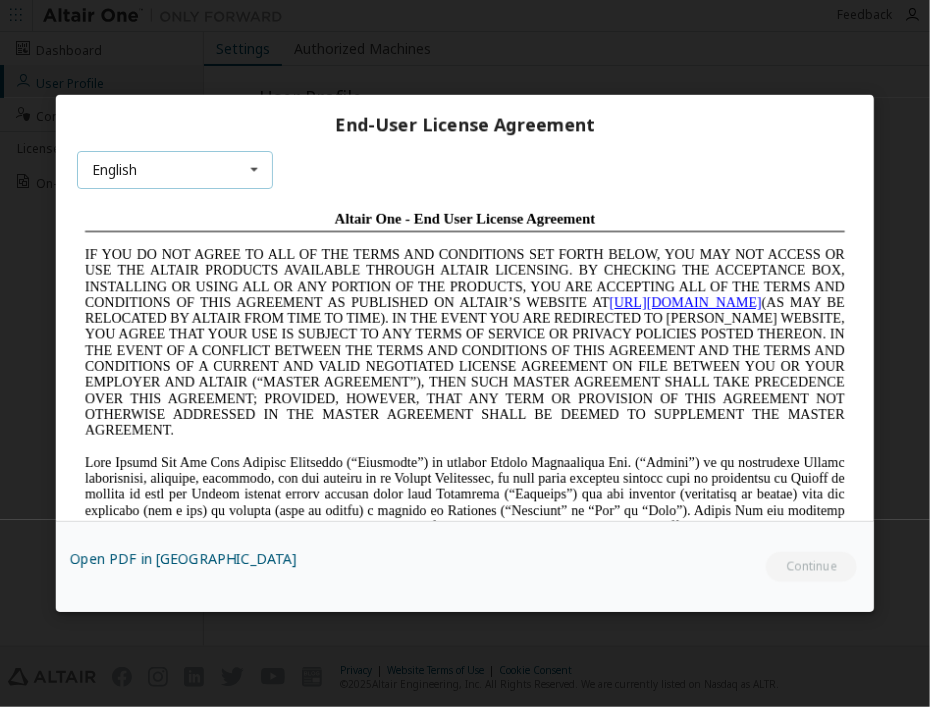 click at bounding box center [254, 170] 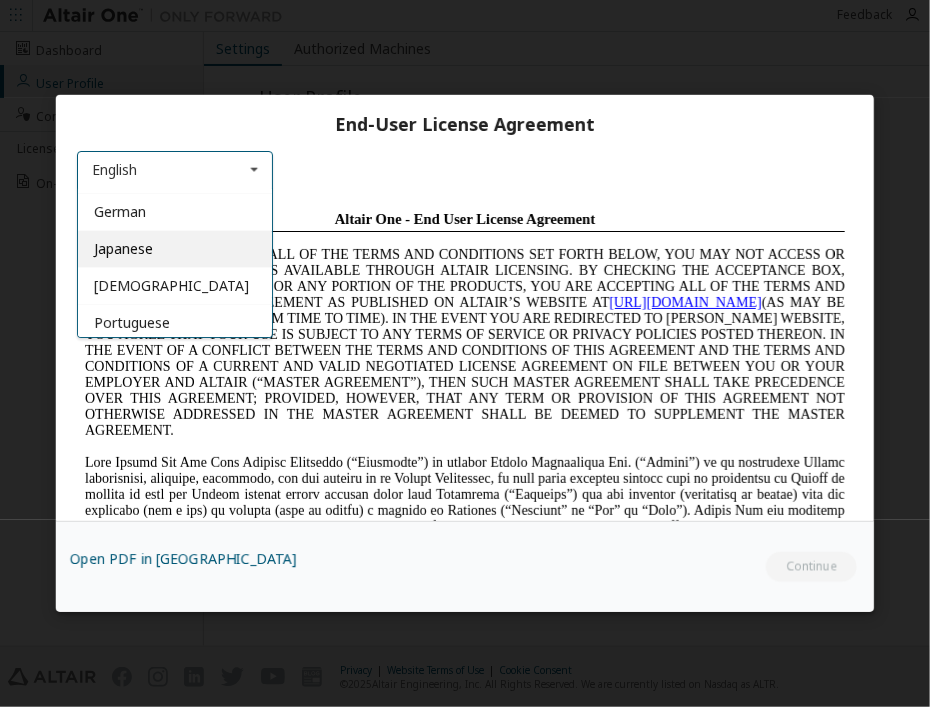scroll, scrollTop: 108, scrollLeft: 0, axis: vertical 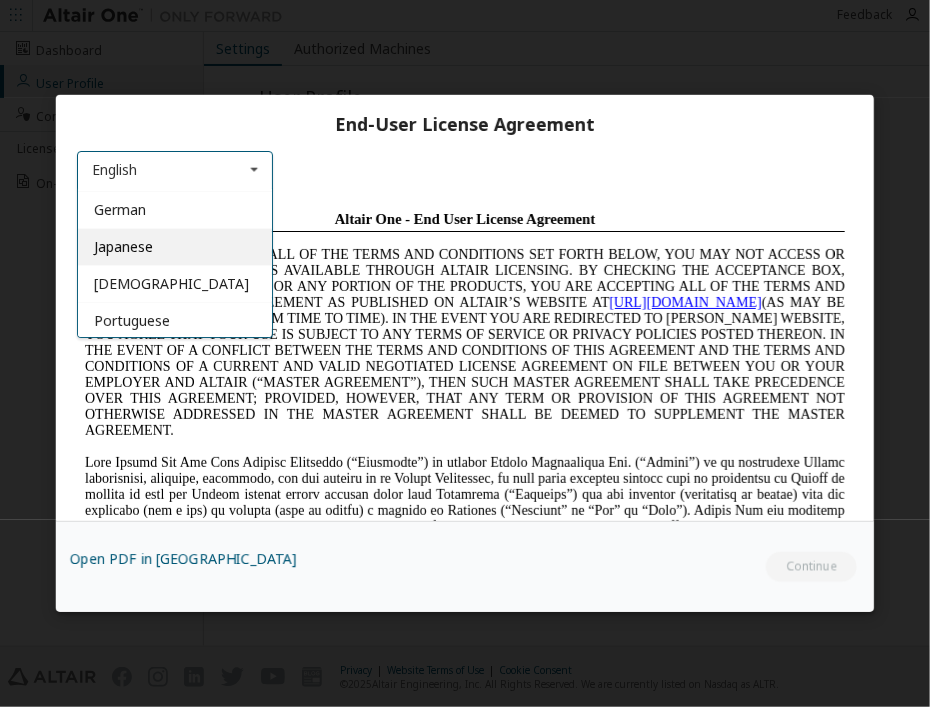click on "Japanese" at bounding box center (175, 246) 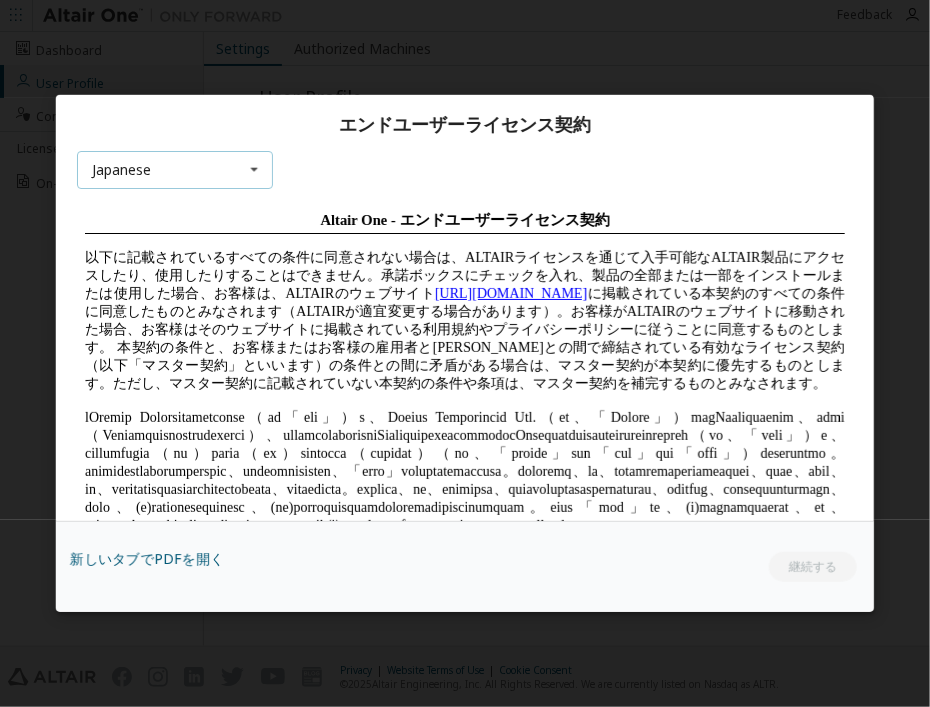 scroll, scrollTop: 0, scrollLeft: 0, axis: both 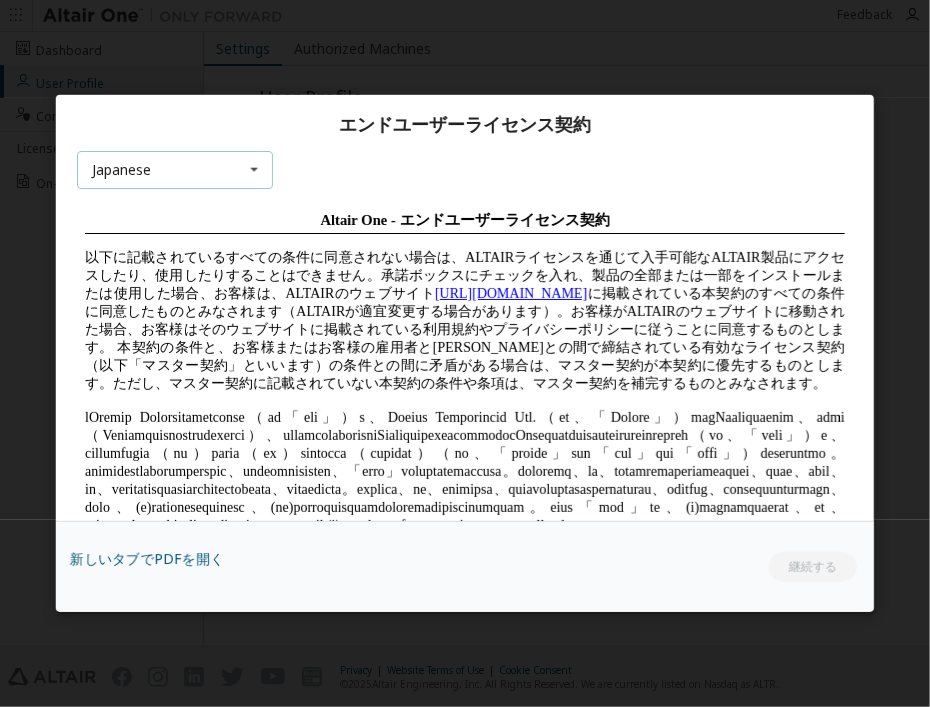 drag, startPoint x: 835, startPoint y: 237, endPoint x: 920, endPoint y: 381, distance: 167.21542 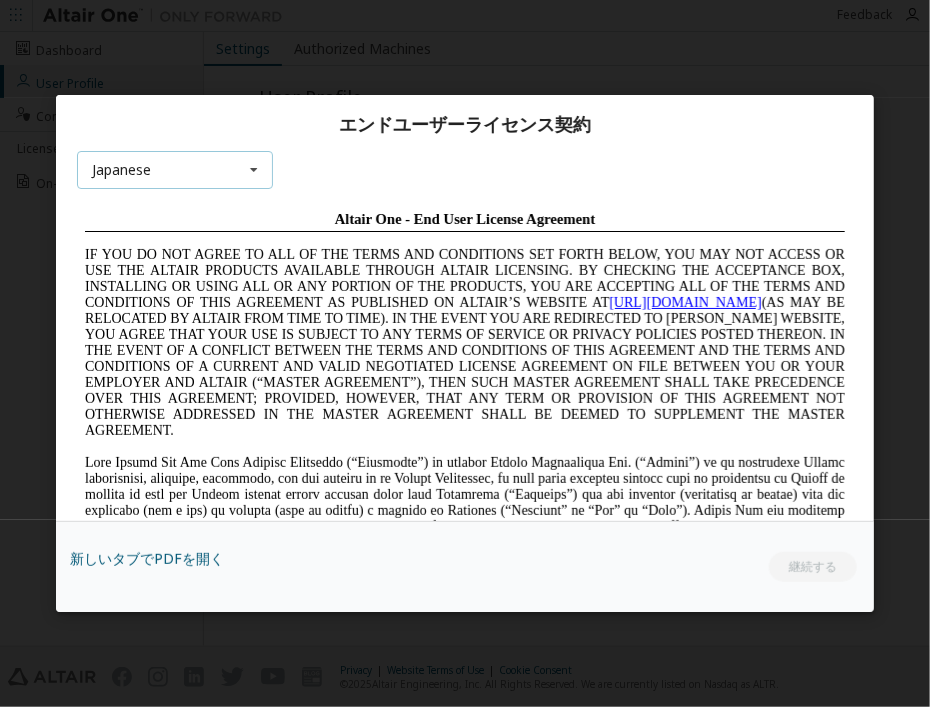 scroll, scrollTop: 0, scrollLeft: 0, axis: both 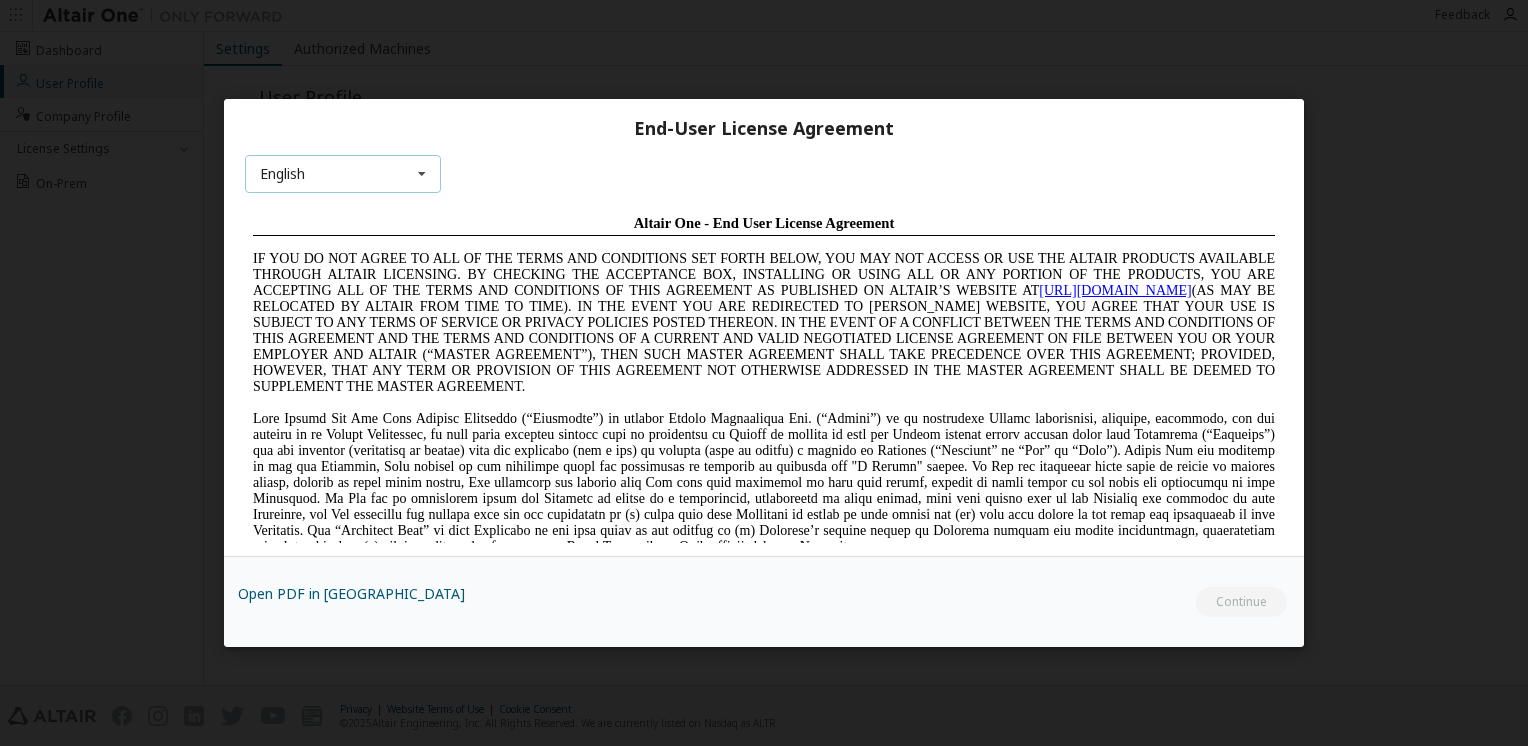 click at bounding box center (422, 174) 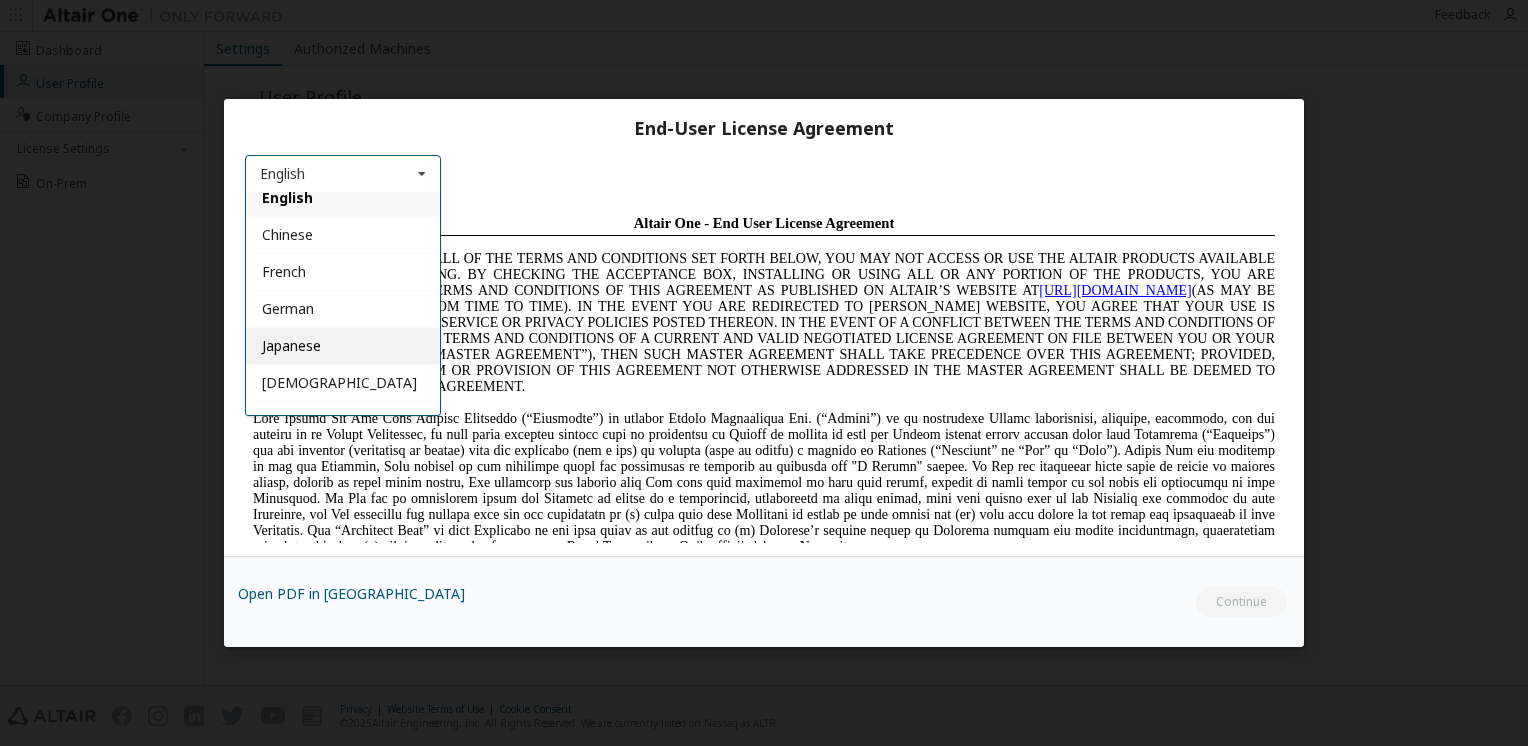 scroll, scrollTop: 33, scrollLeft: 0, axis: vertical 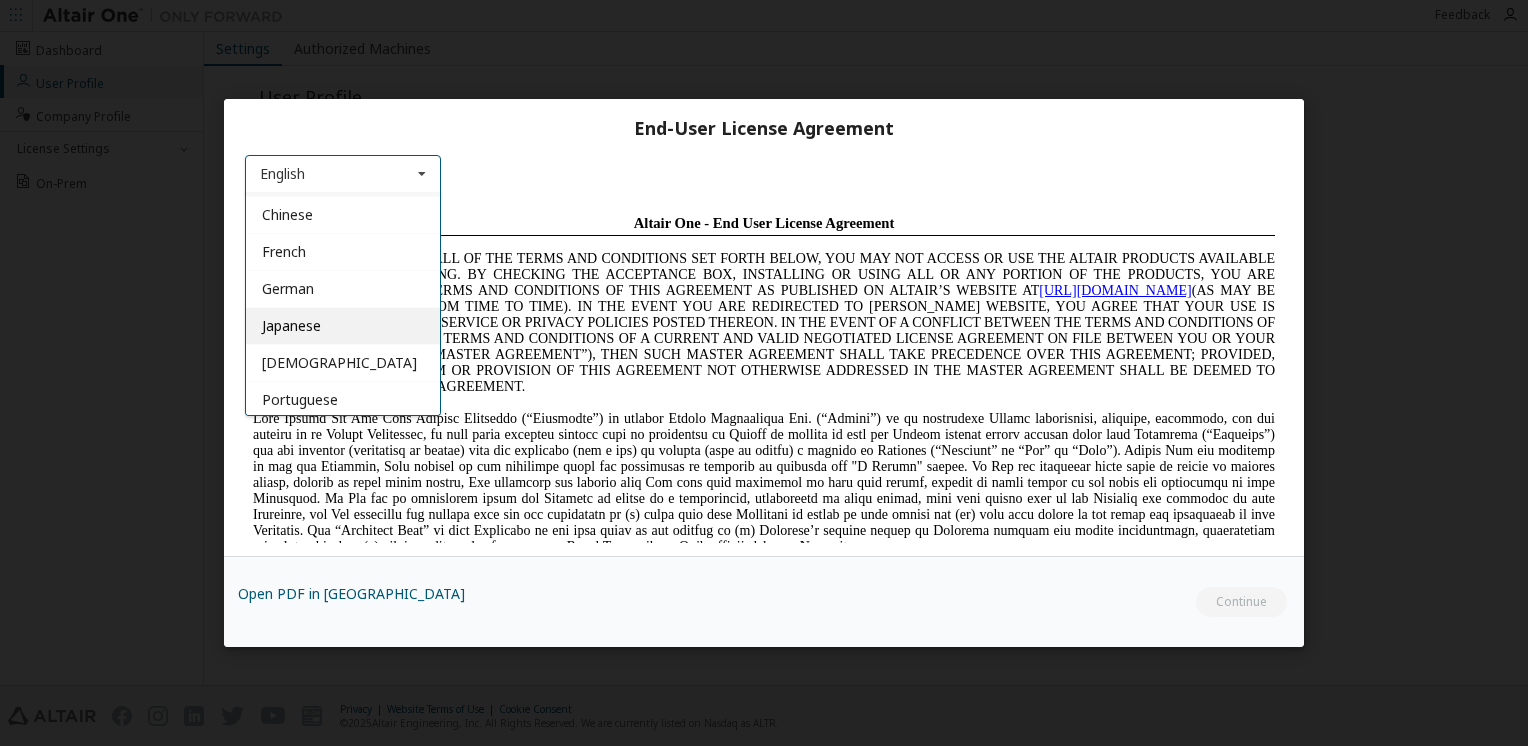 click on "Japanese" at bounding box center (343, 325) 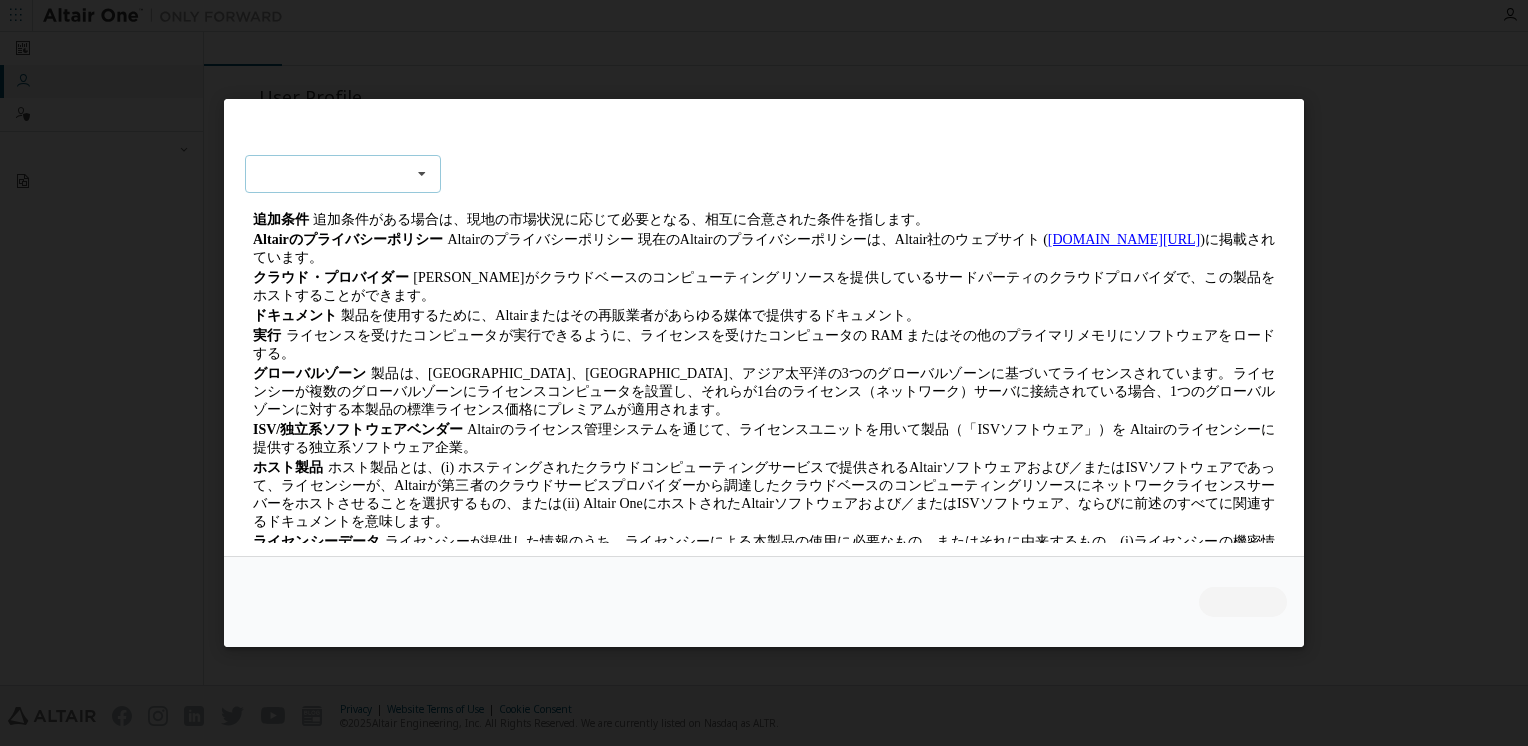 scroll, scrollTop: 900, scrollLeft: 0, axis: vertical 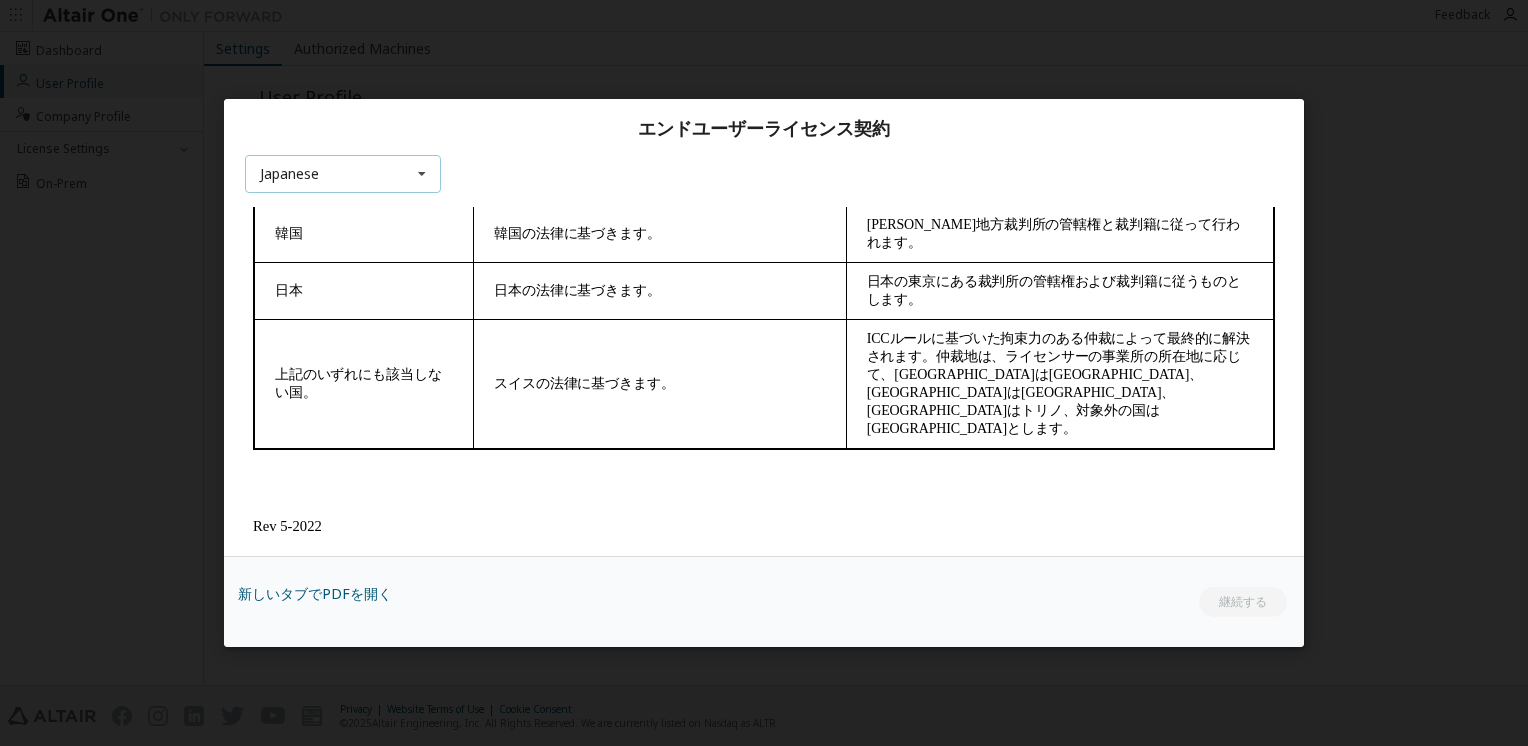 drag, startPoint x: 1267, startPoint y: 273, endPoint x: 1520, endPoint y: 739, distance: 530.24994 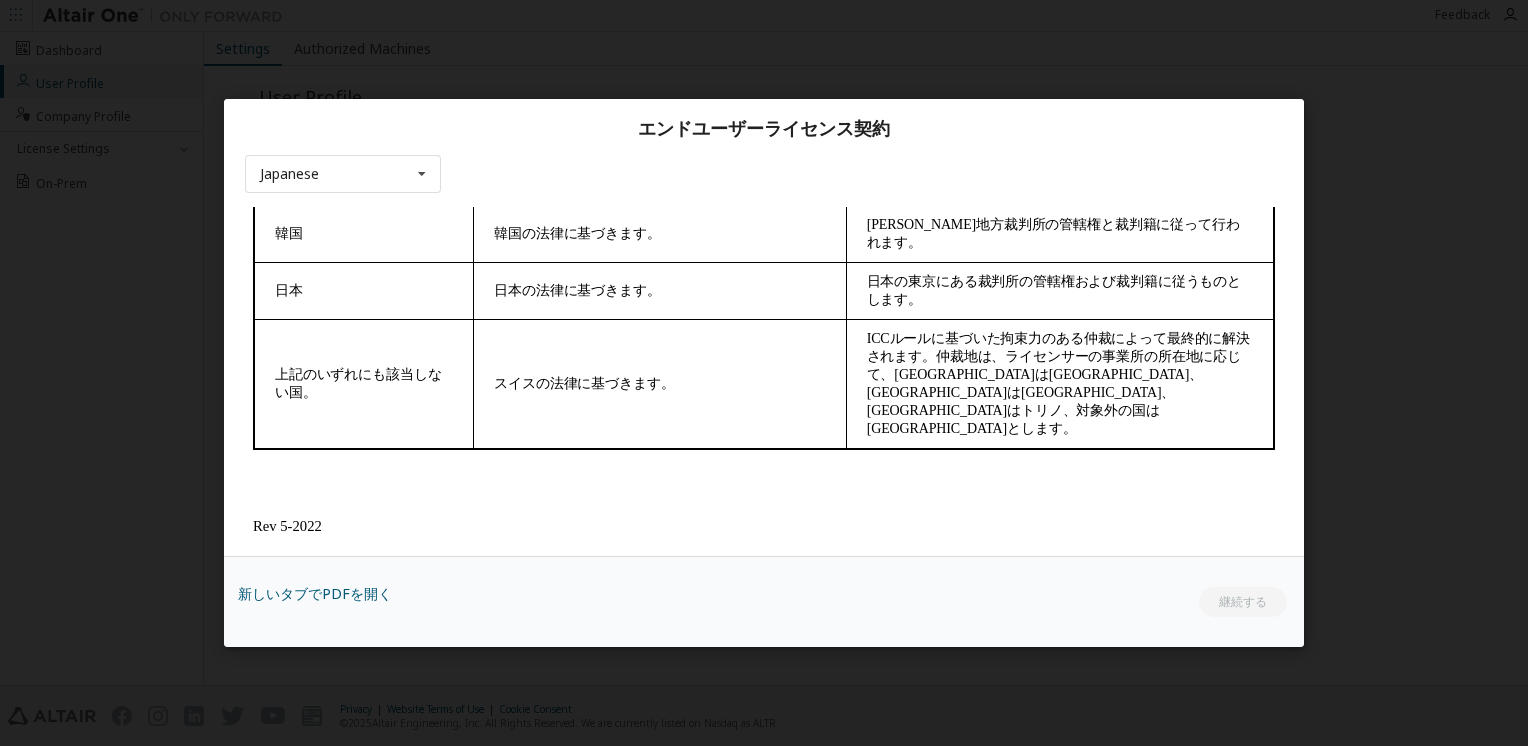 click at bounding box center [764, 491] 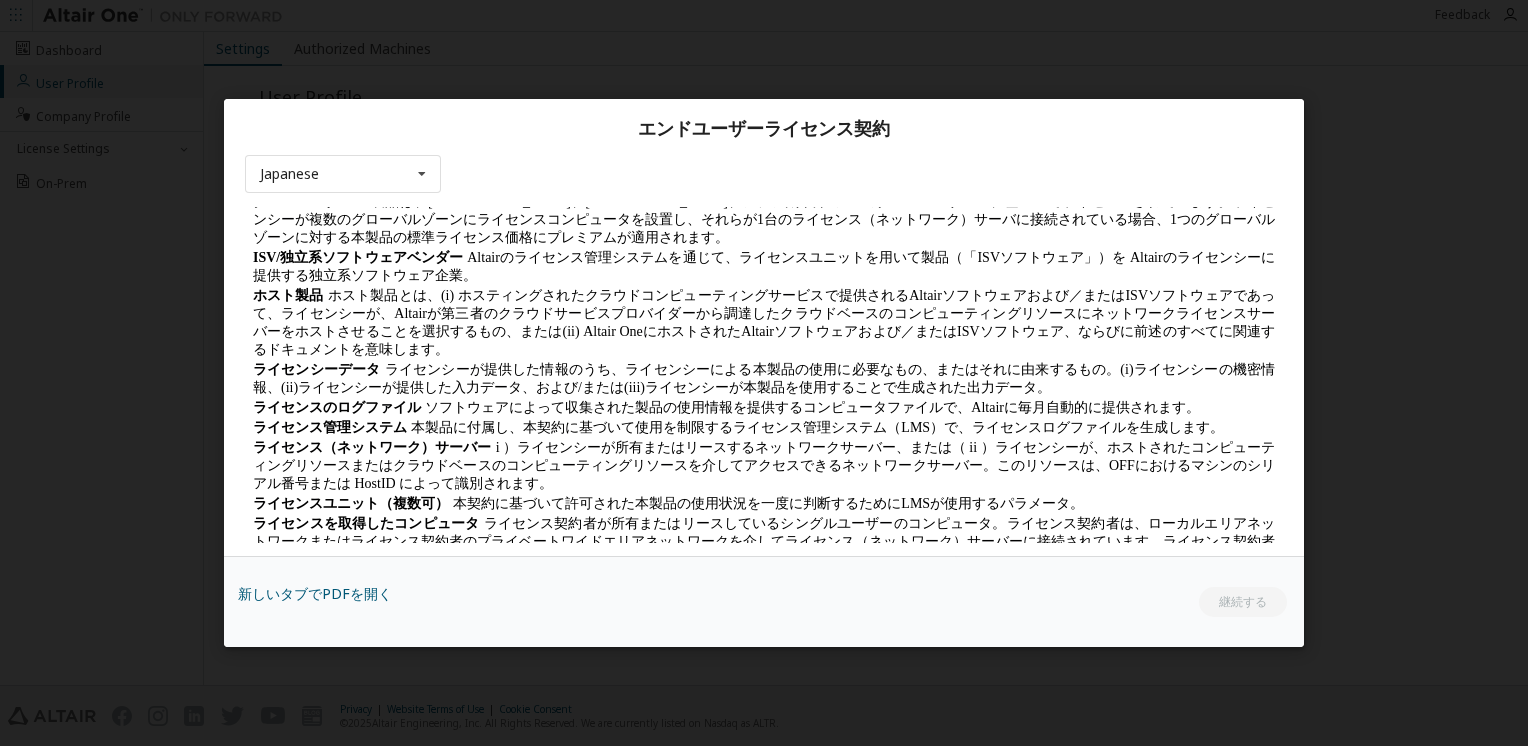 scroll, scrollTop: 0, scrollLeft: 0, axis: both 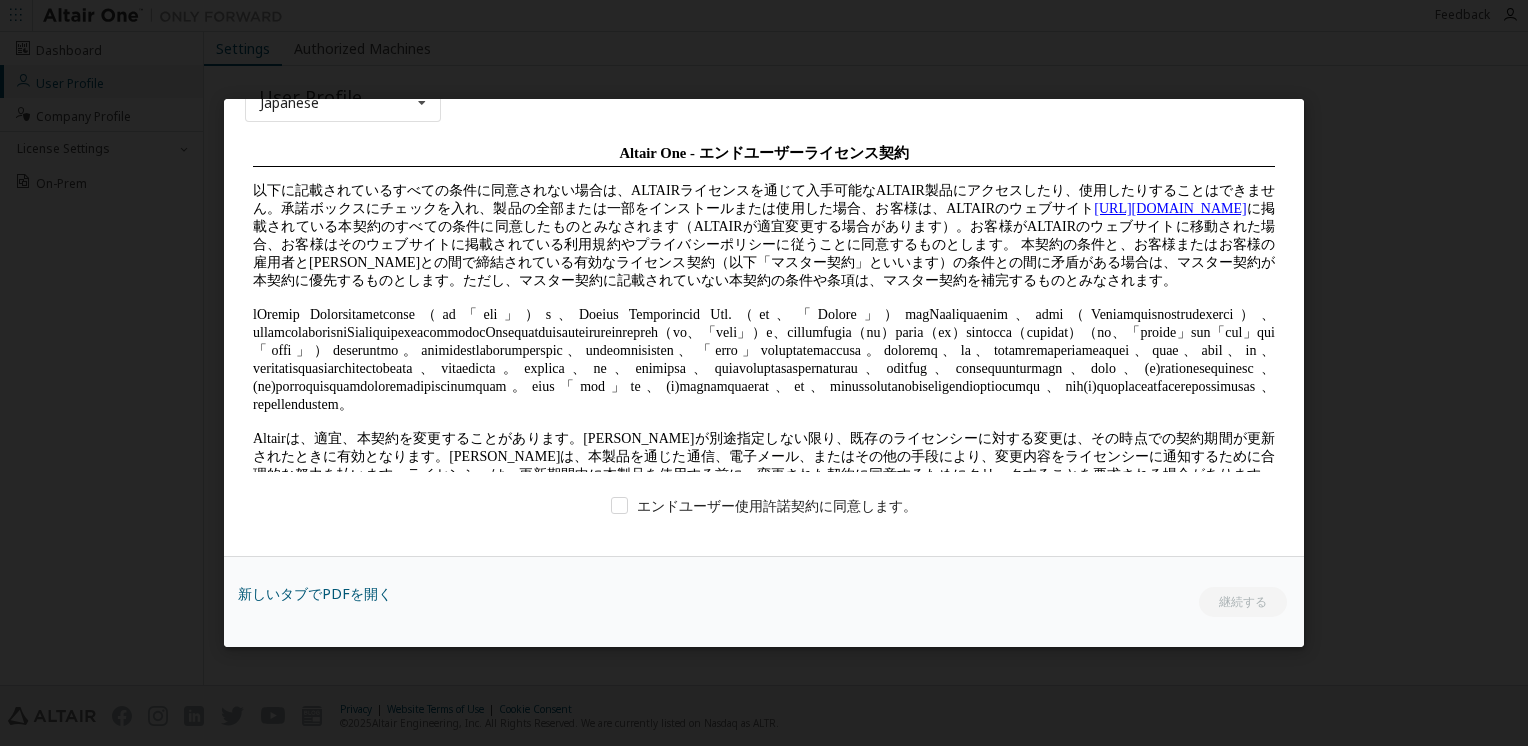 click at bounding box center (764, 358) 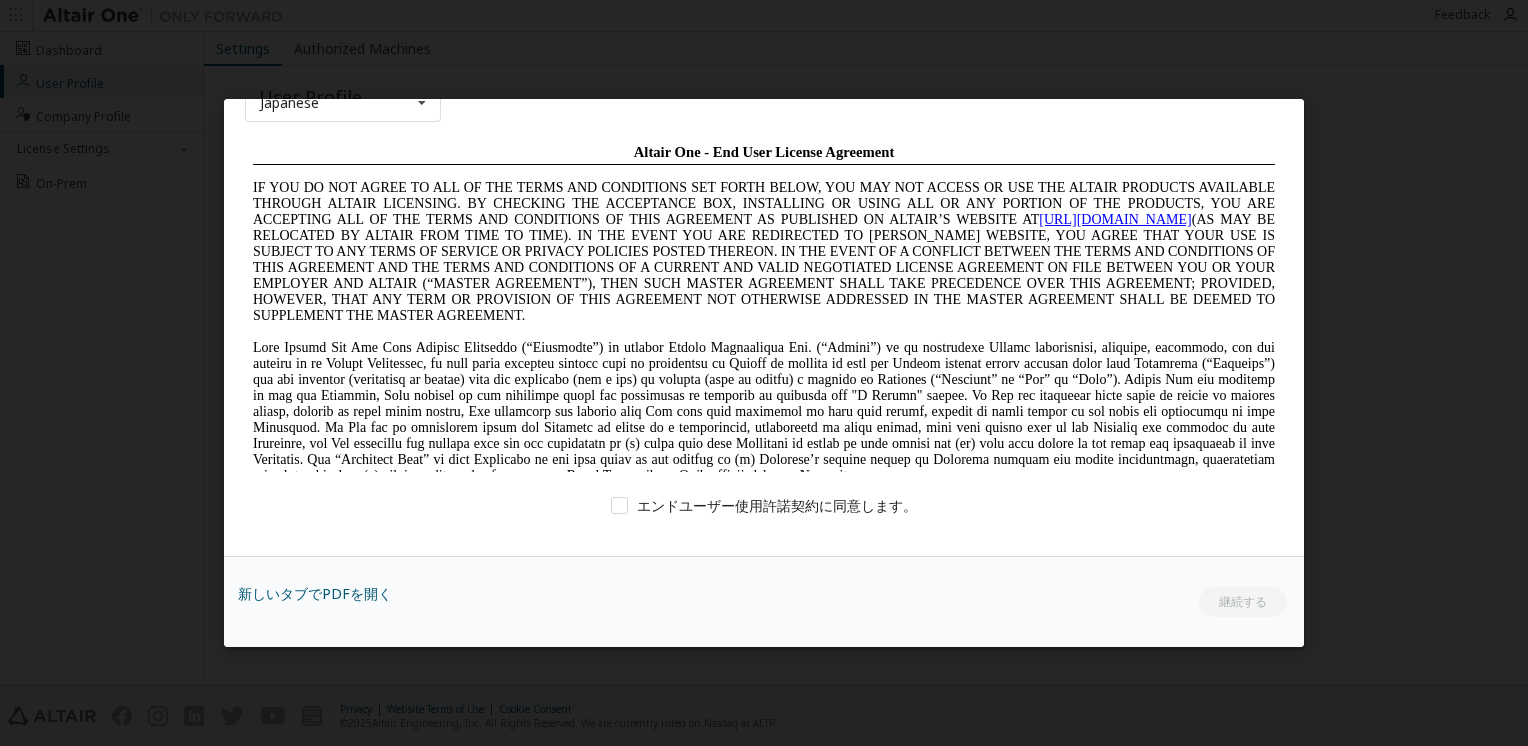 scroll, scrollTop: 0, scrollLeft: 0, axis: both 